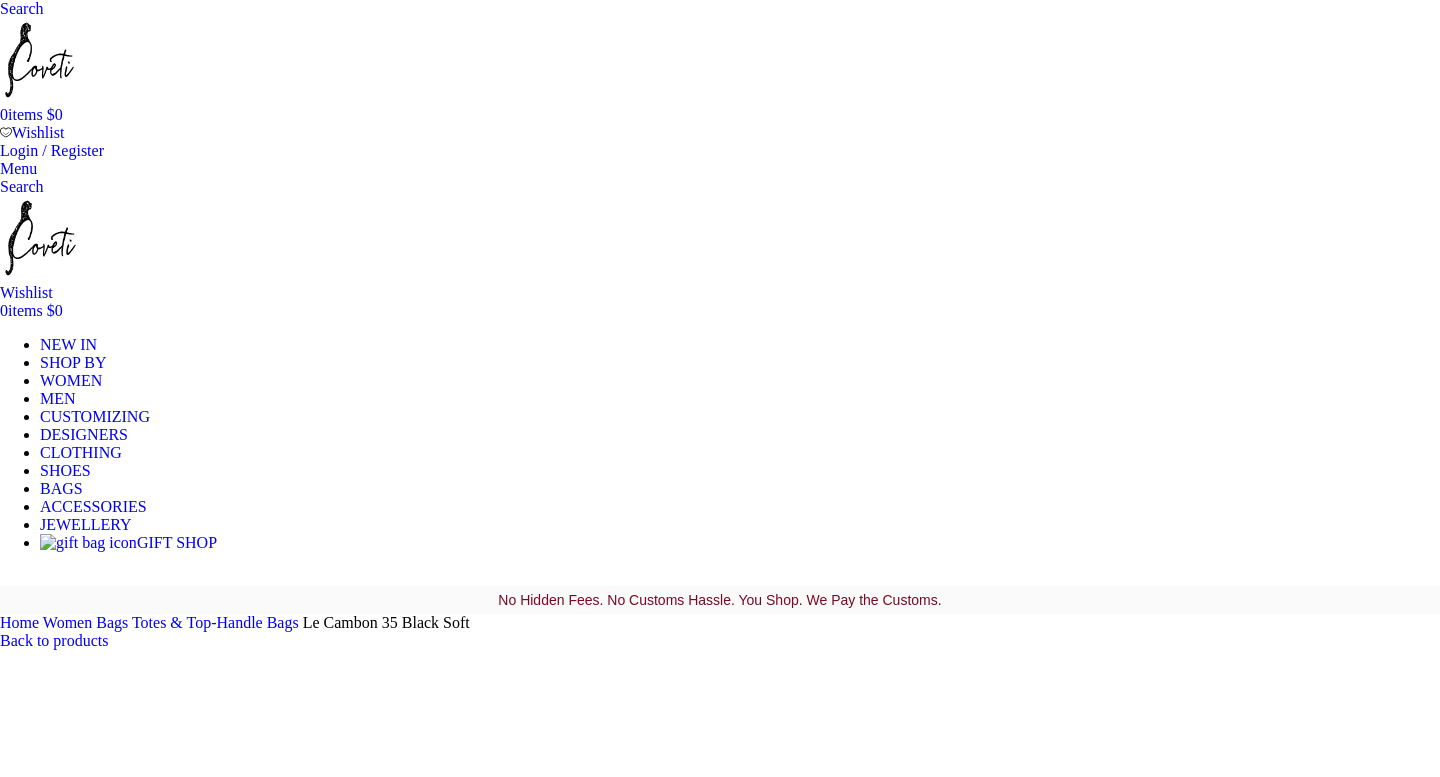 scroll, scrollTop: 0, scrollLeft: 0, axis: both 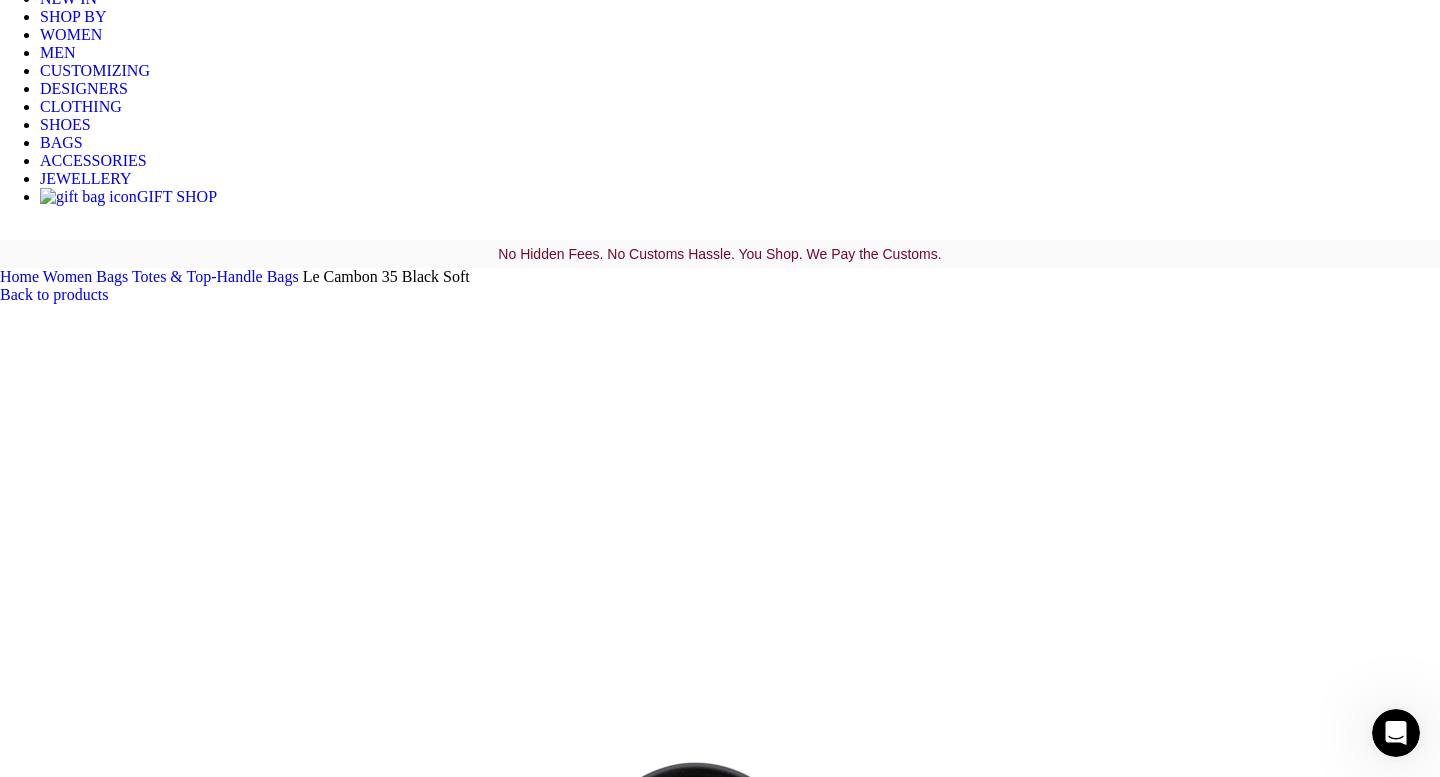 click at bounding box center (310, 1693) 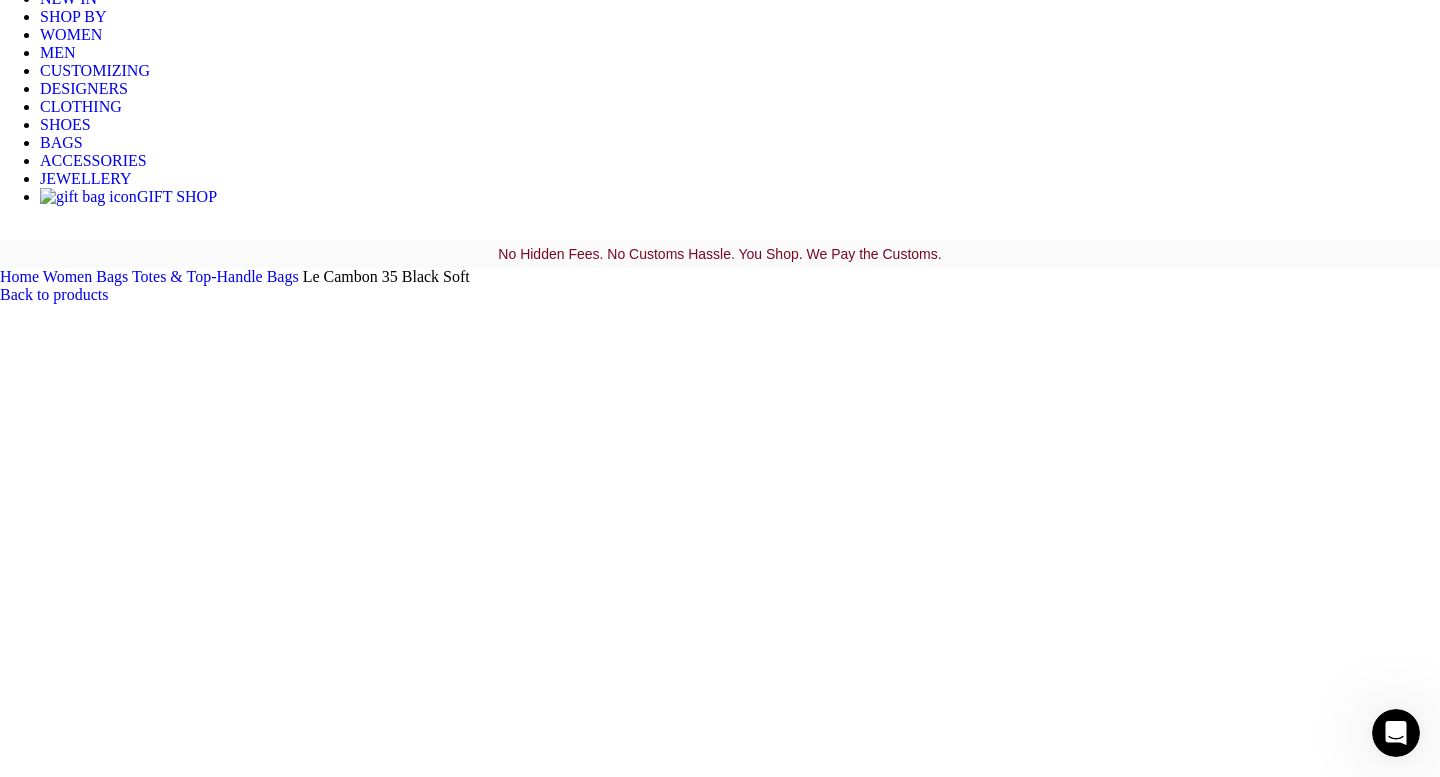 click at bounding box center [310, 1567] 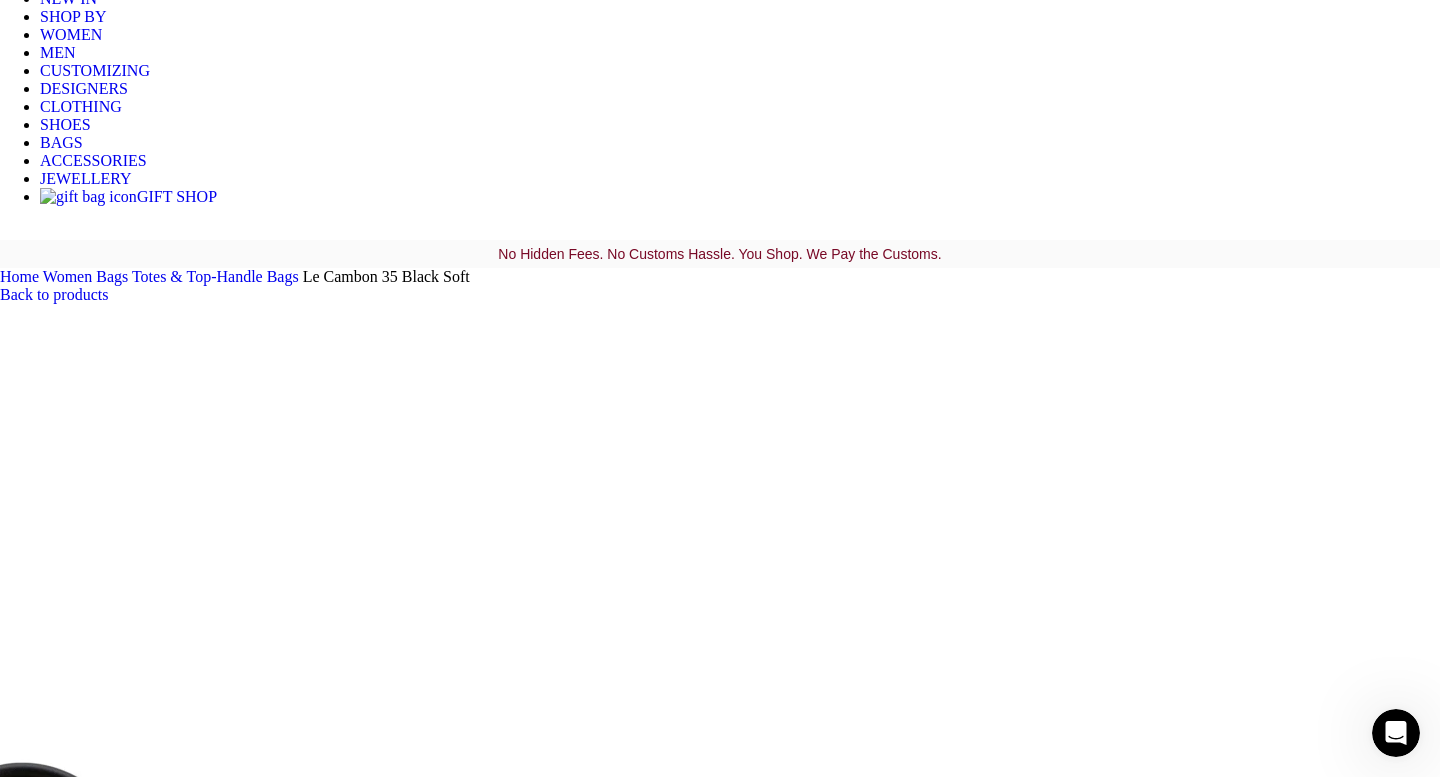 click at bounding box center (39, -286) 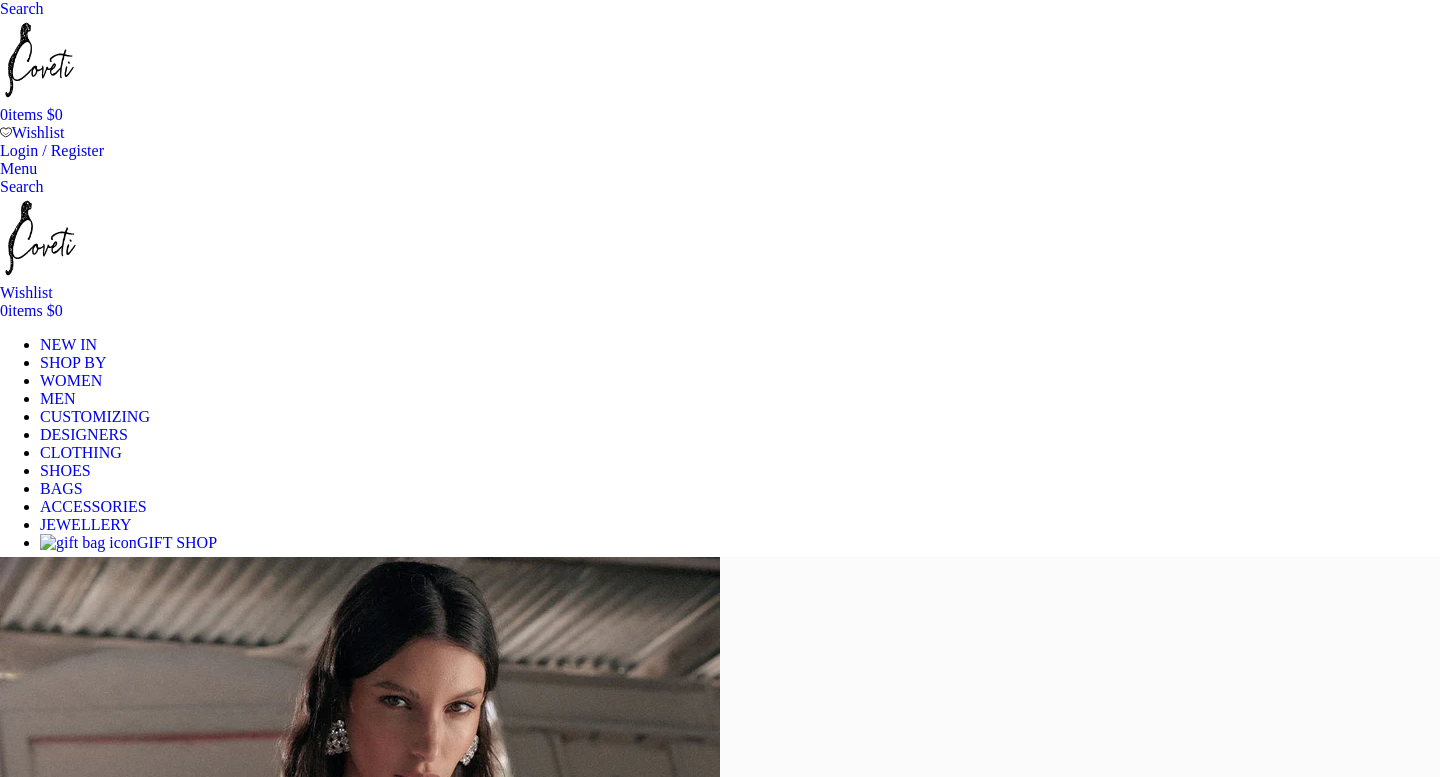 scroll, scrollTop: 0, scrollLeft: 0, axis: both 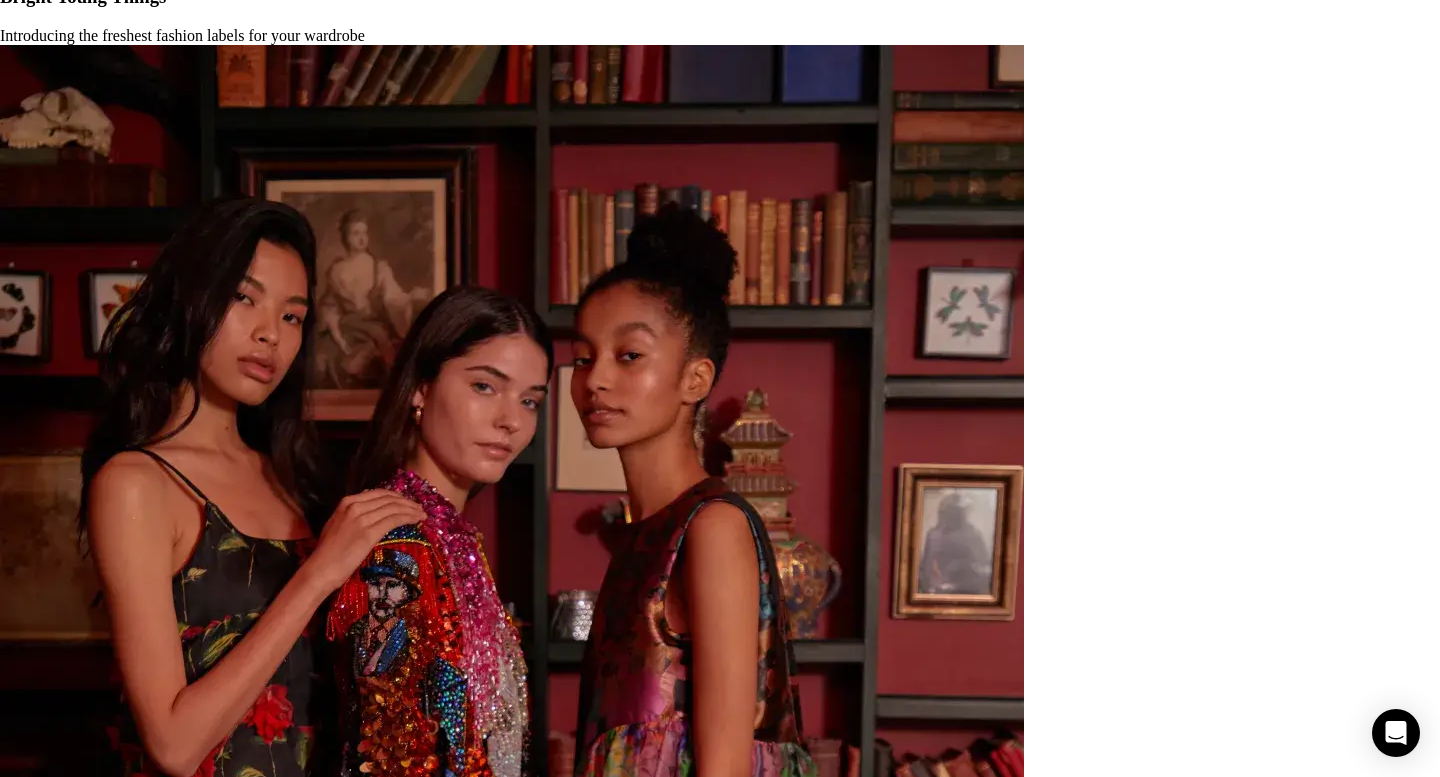 click on "About us" at bounding box center (69, 10587) 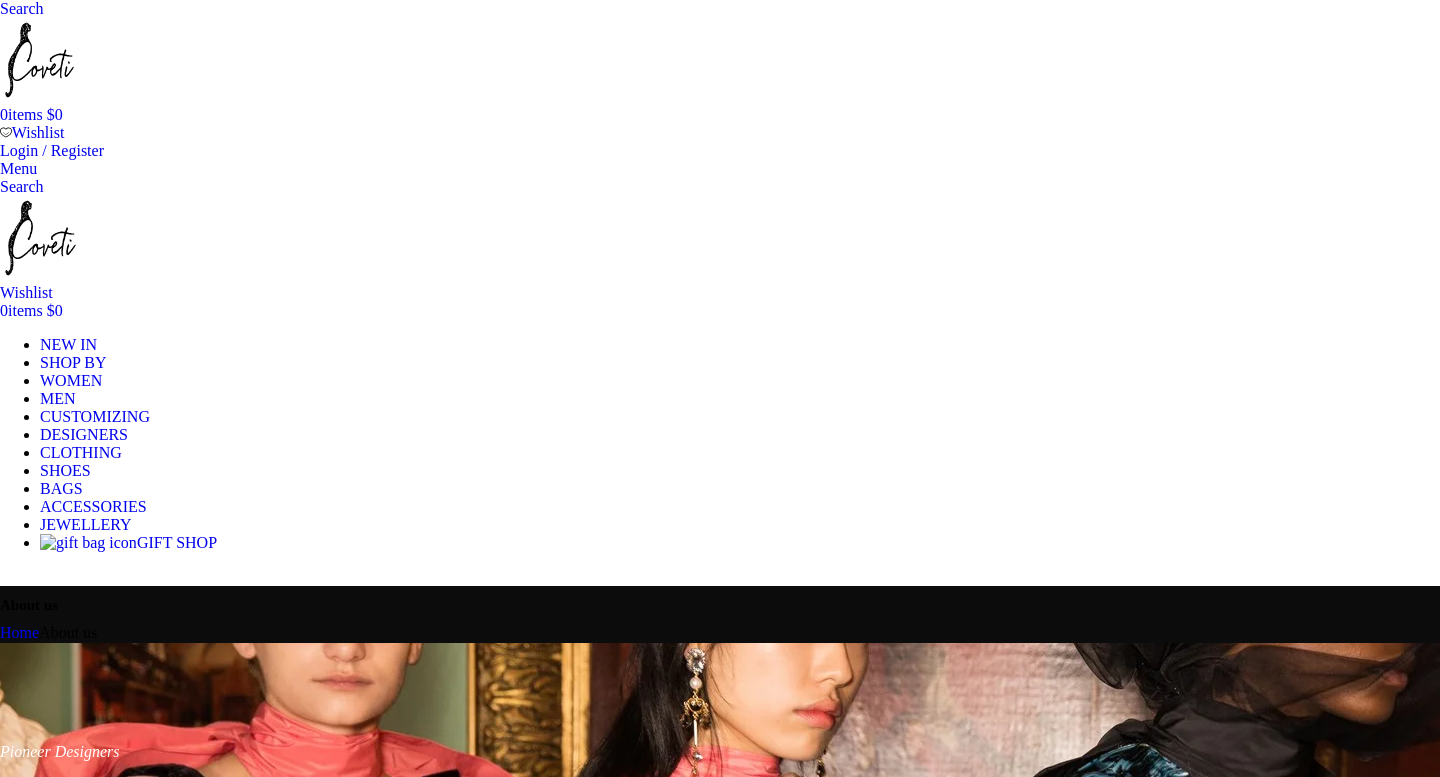 scroll, scrollTop: 0, scrollLeft: 0, axis: both 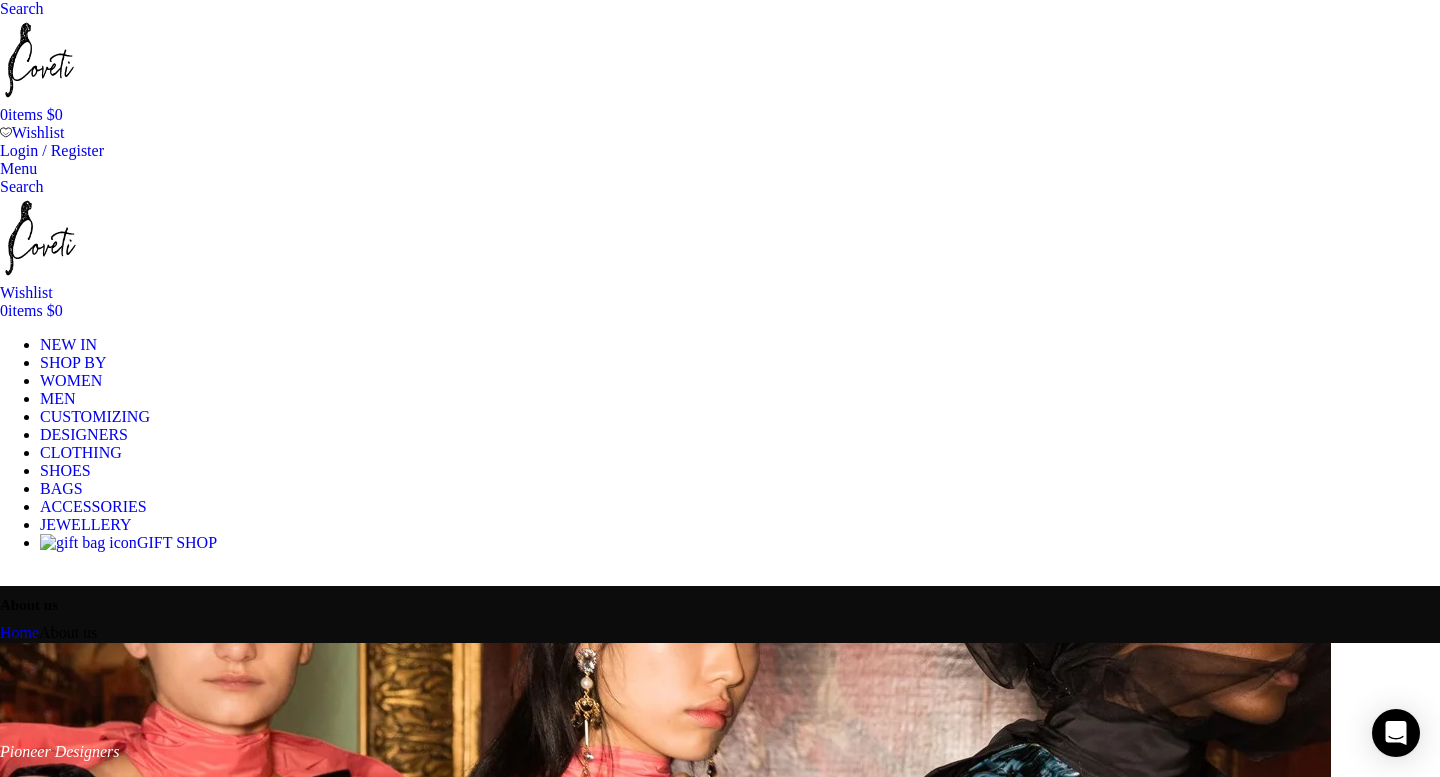 click on "All bags" at bounding box center (-229, 875) 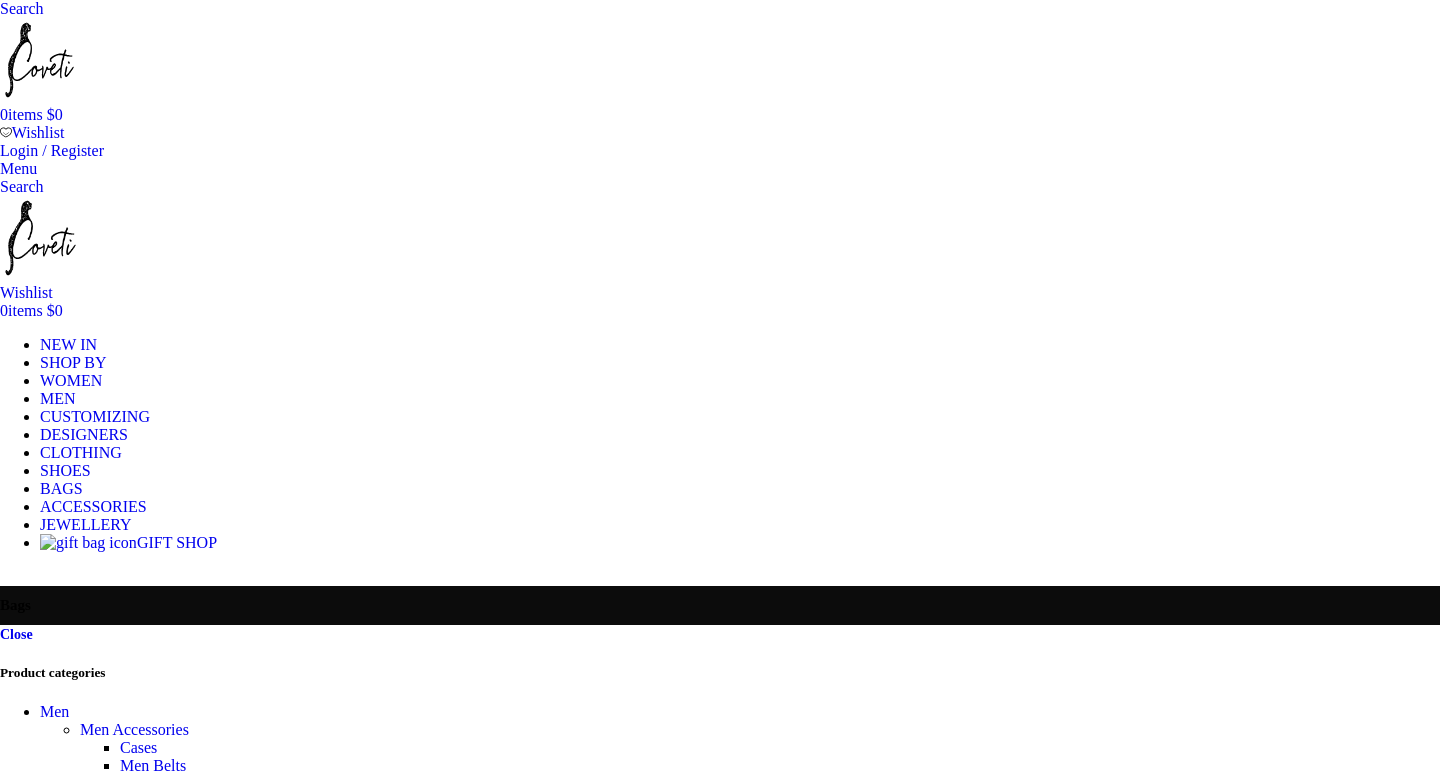 scroll, scrollTop: 0, scrollLeft: 0, axis: both 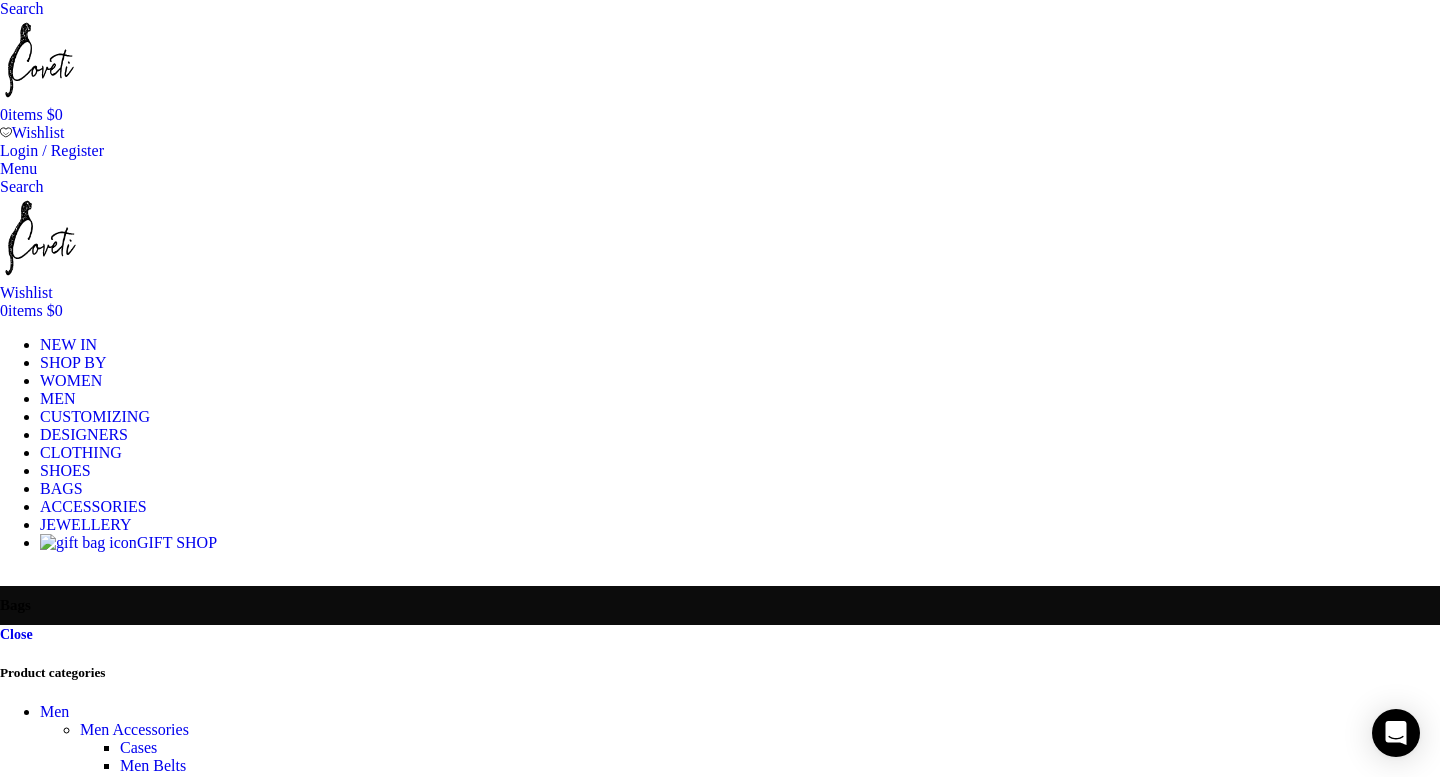 click on "Filter by price" at bounding box center (720, 3809) 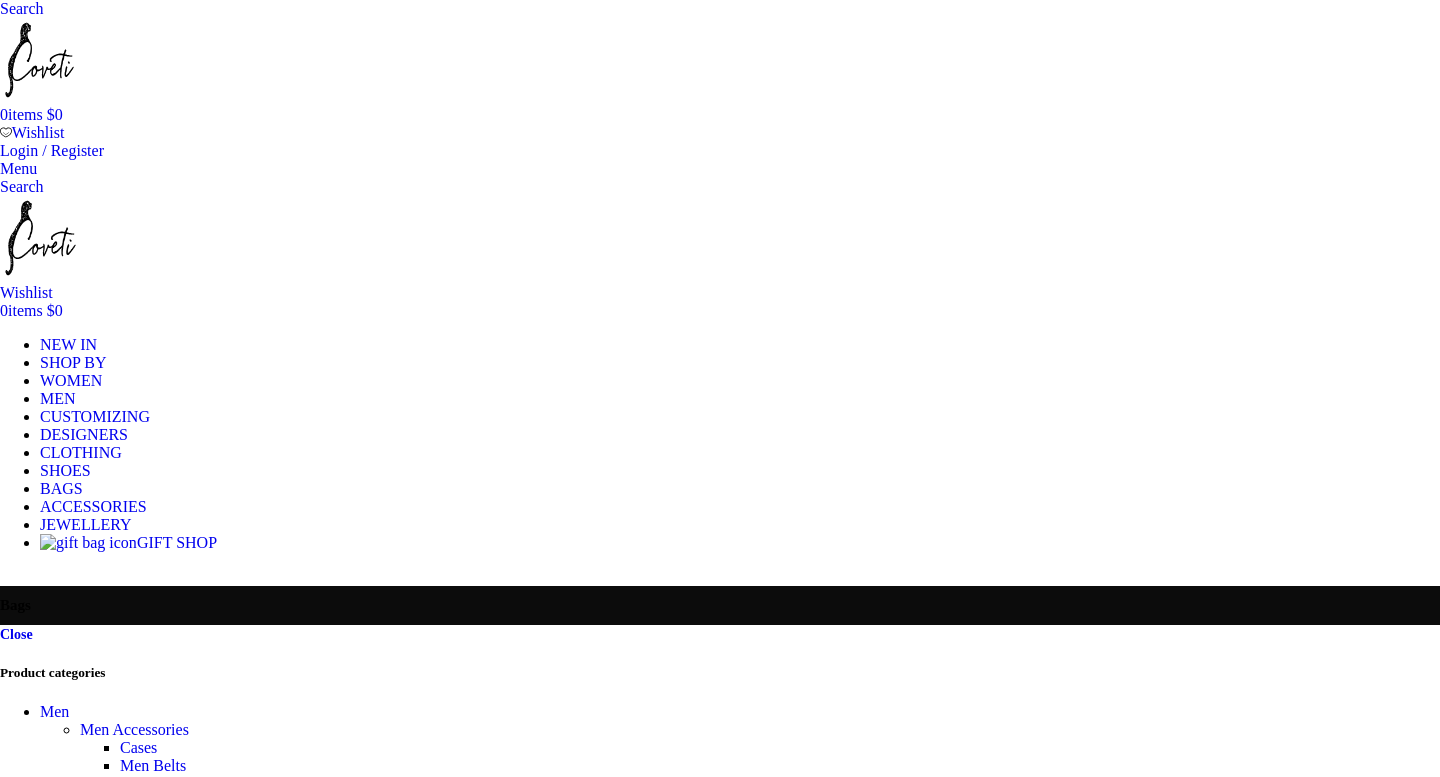 scroll, scrollTop: 0, scrollLeft: 0, axis: both 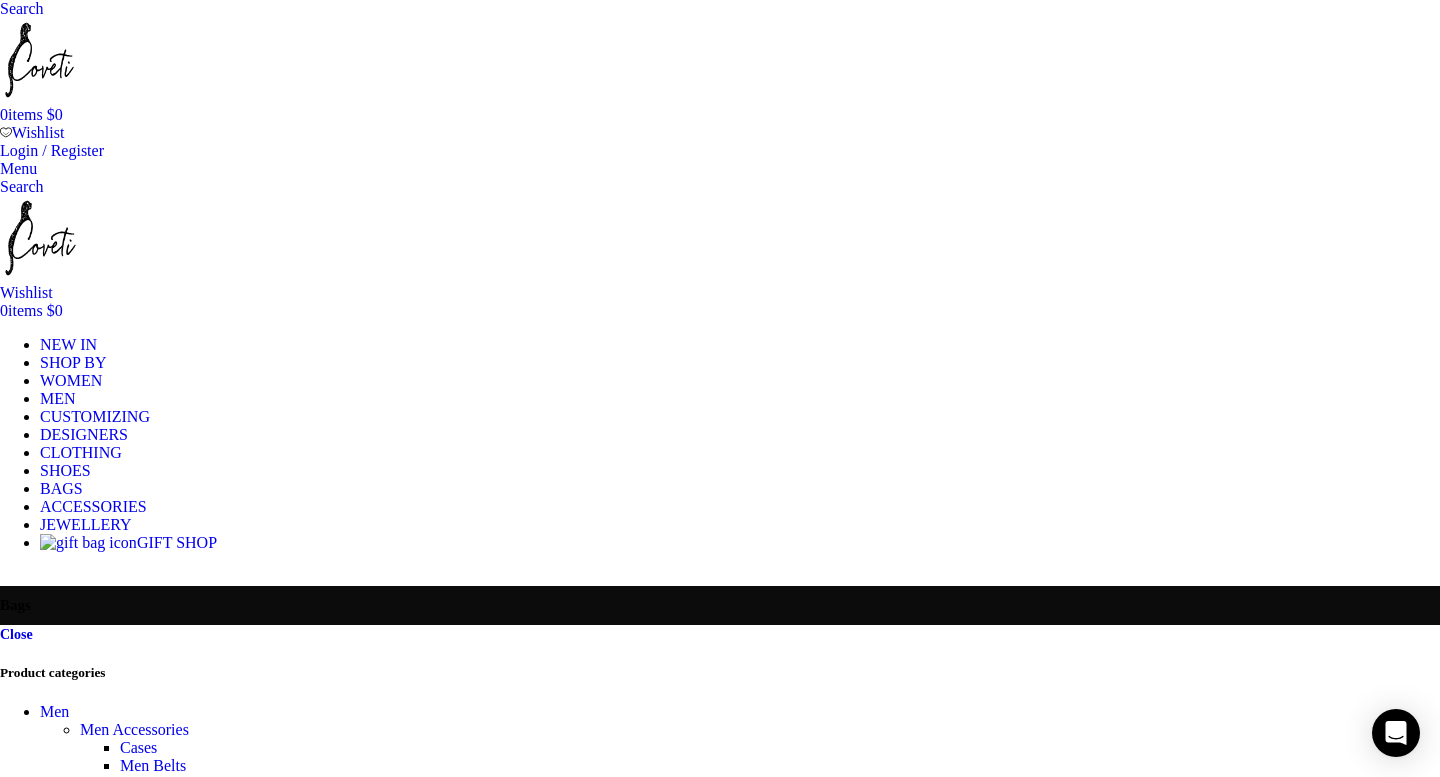 click on "Filter by price" at bounding box center [720, 3809] 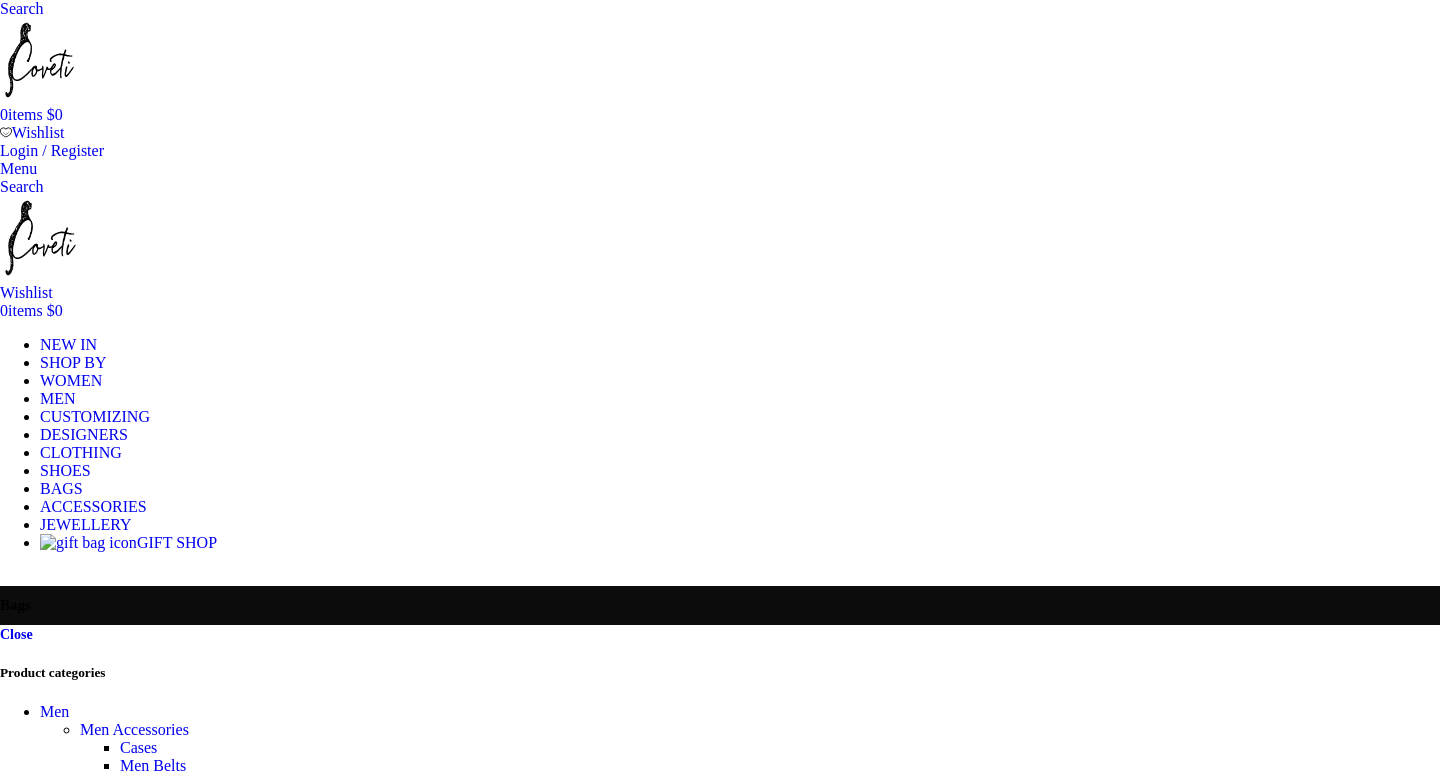 scroll, scrollTop: 0, scrollLeft: 0, axis: both 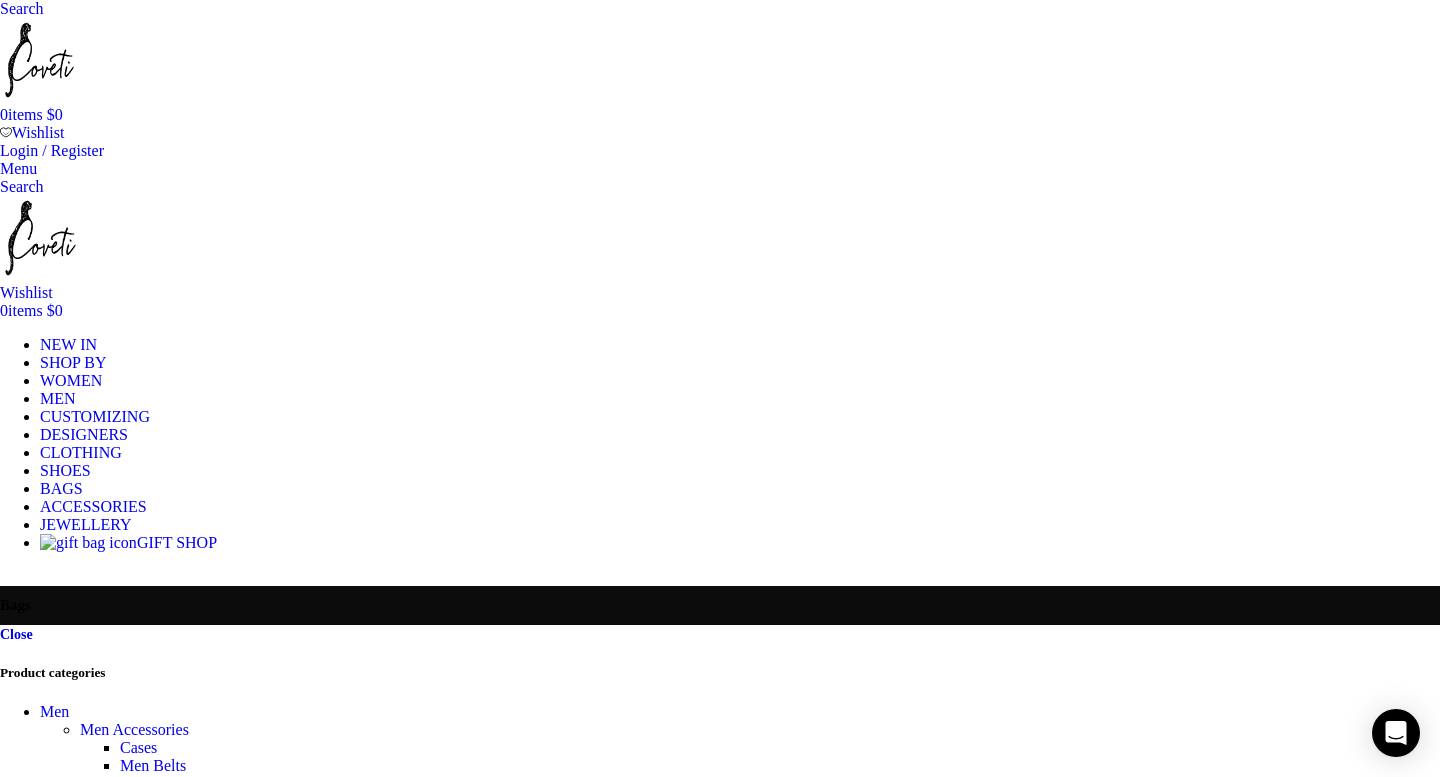 drag, startPoint x: 399, startPoint y: 547, endPoint x: 186, endPoint y: 557, distance: 213.23462 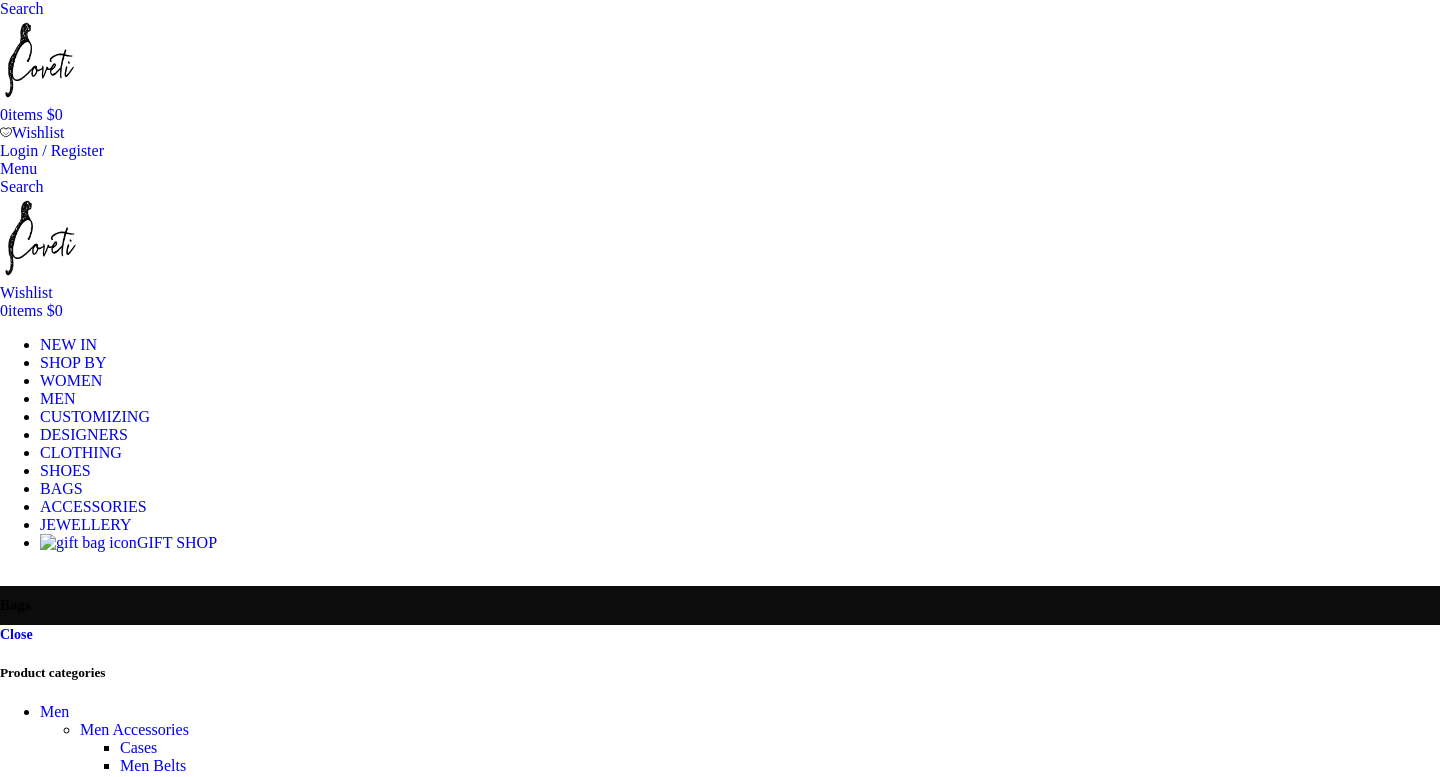 scroll, scrollTop: 0, scrollLeft: 0, axis: both 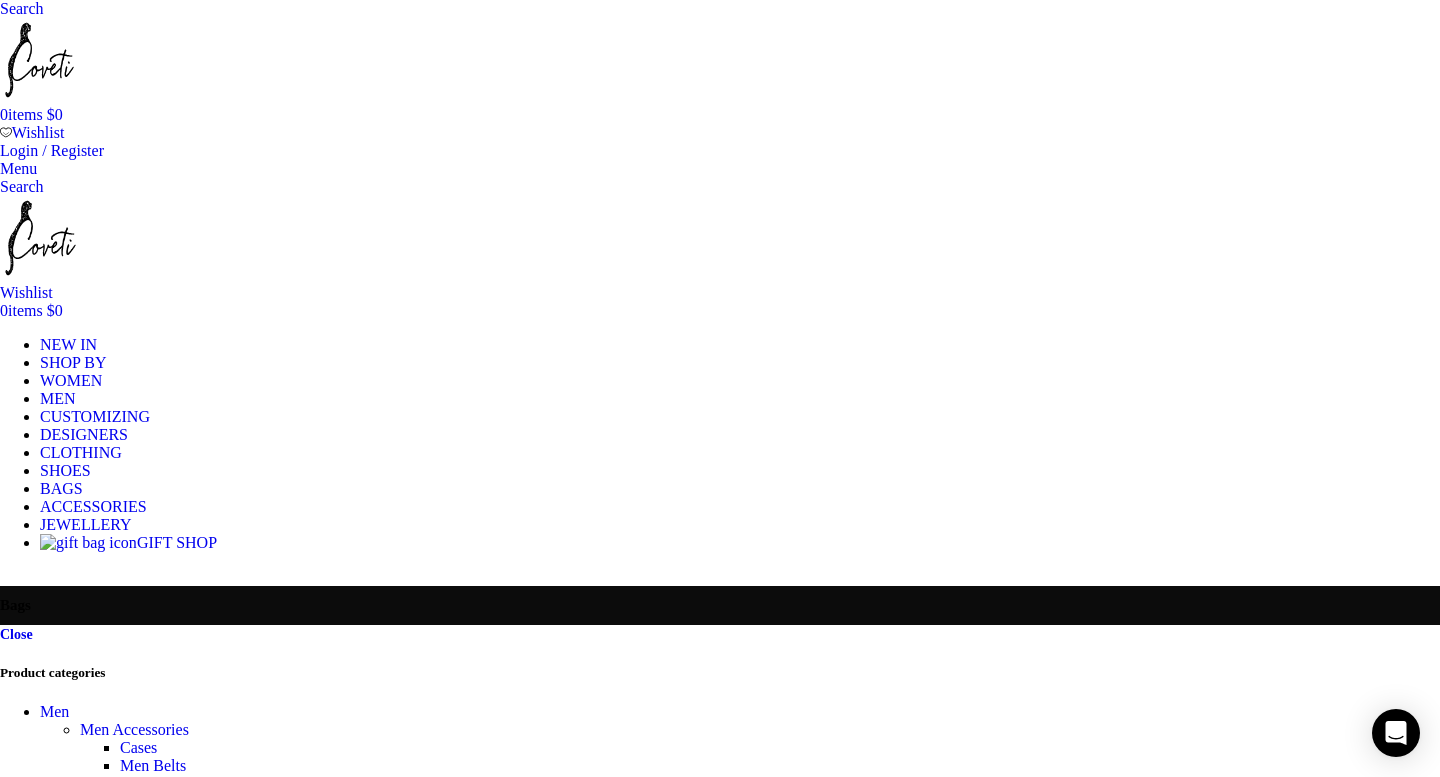 click on "Filter by price" at bounding box center [720, 3809] 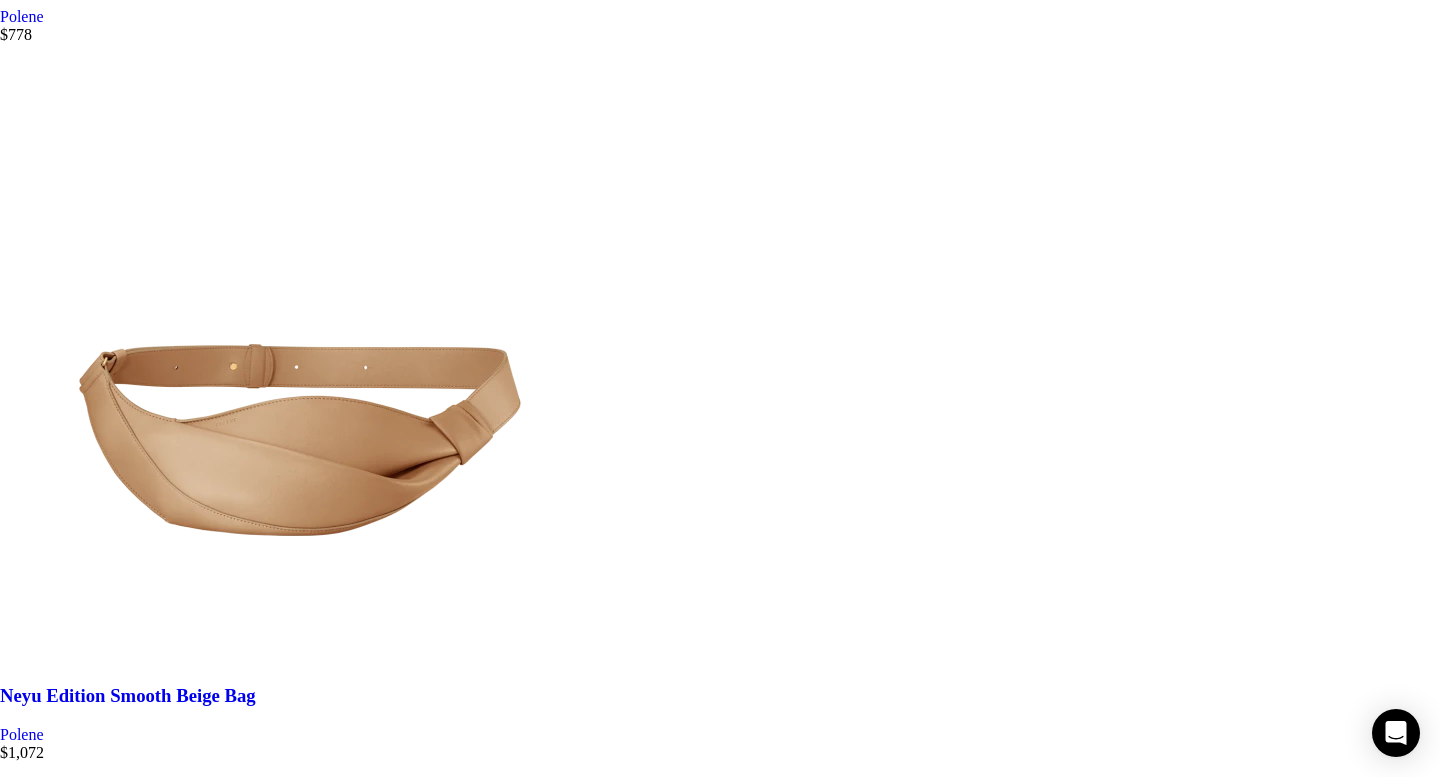 scroll, scrollTop: 7435, scrollLeft: 0, axis: vertical 